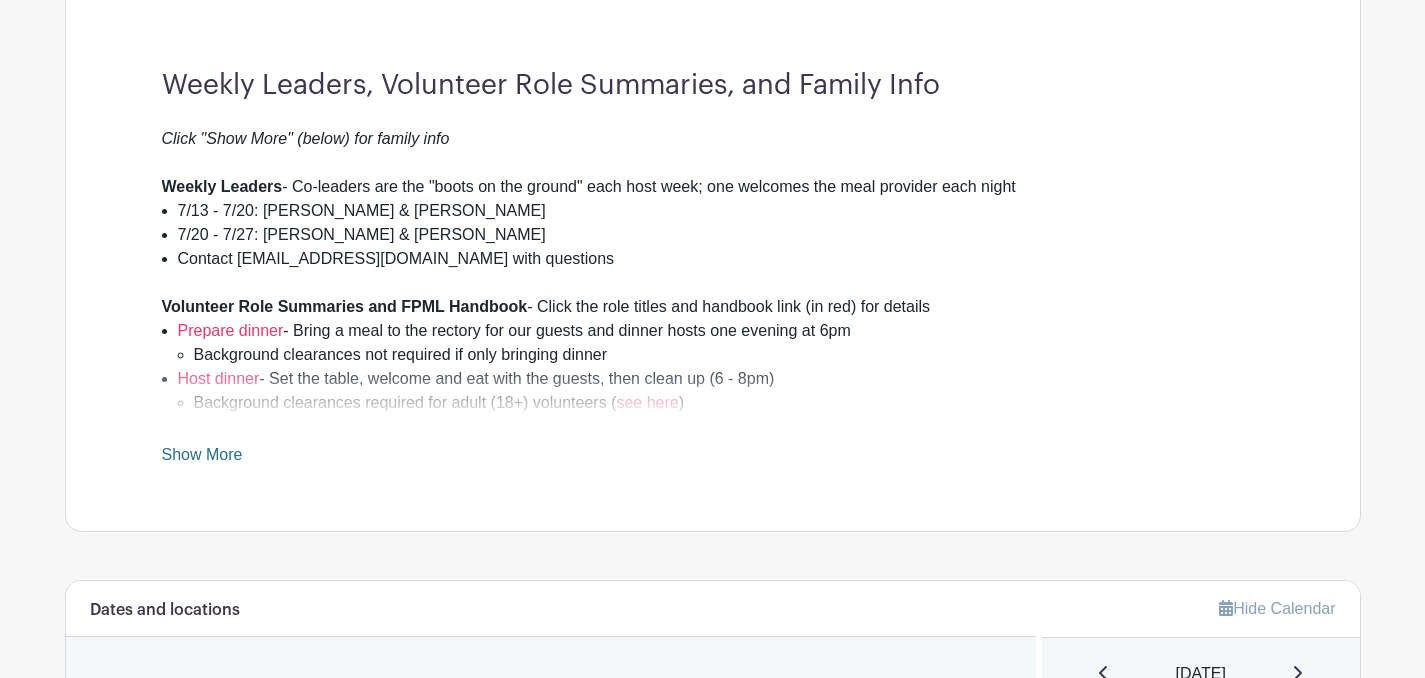 scroll, scrollTop: 664, scrollLeft: 0, axis: vertical 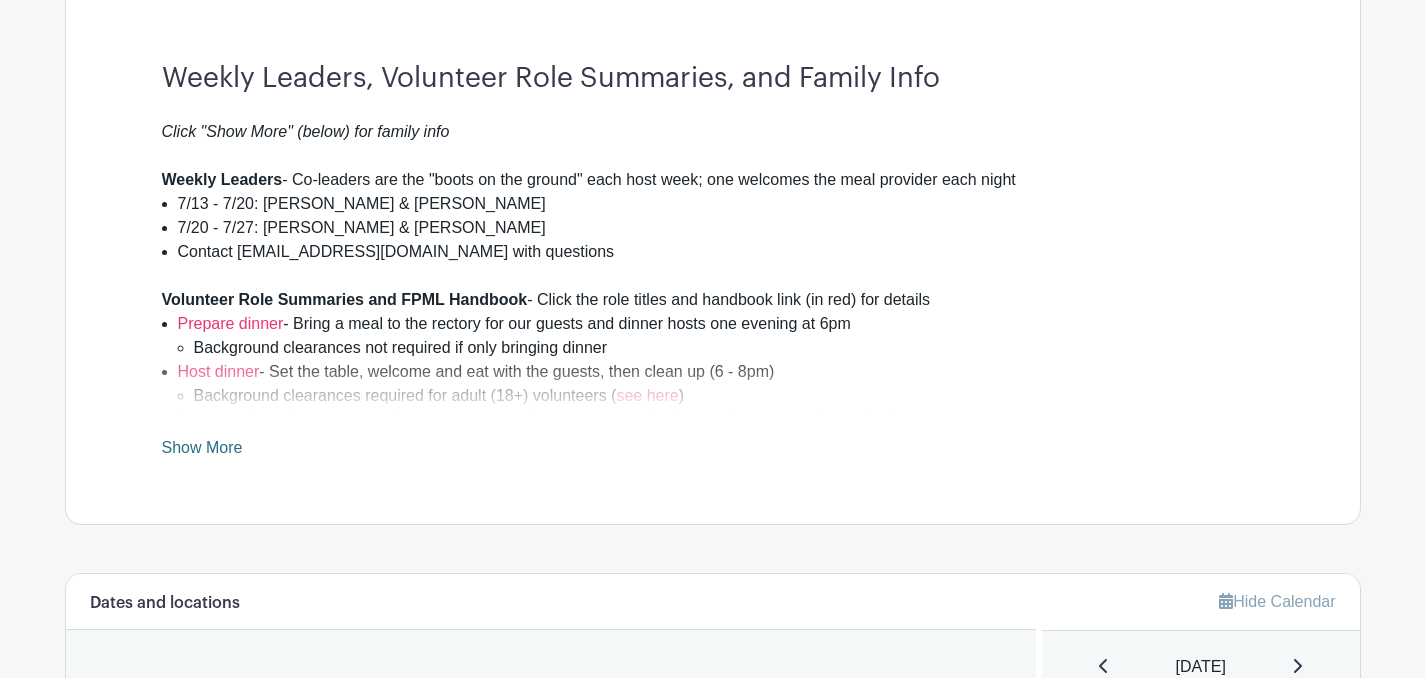 click on "Show More" at bounding box center [202, 451] 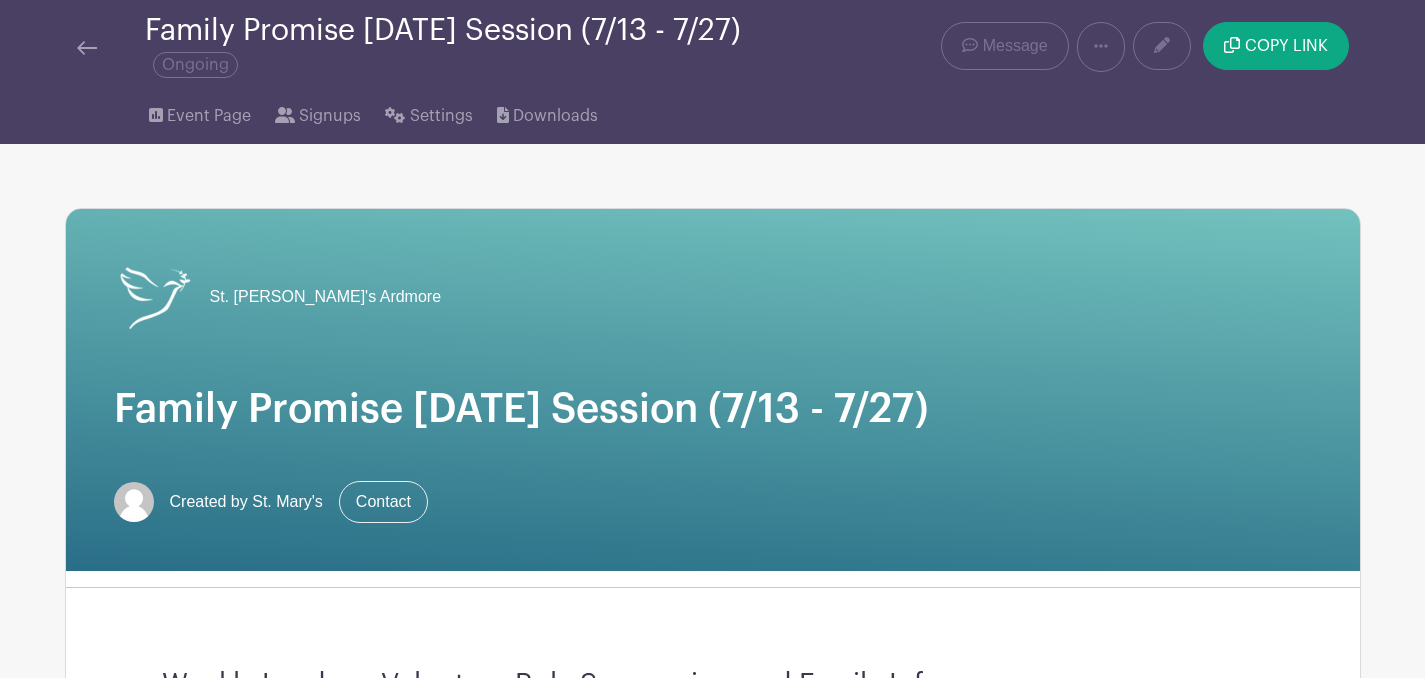 scroll, scrollTop: 0, scrollLeft: 0, axis: both 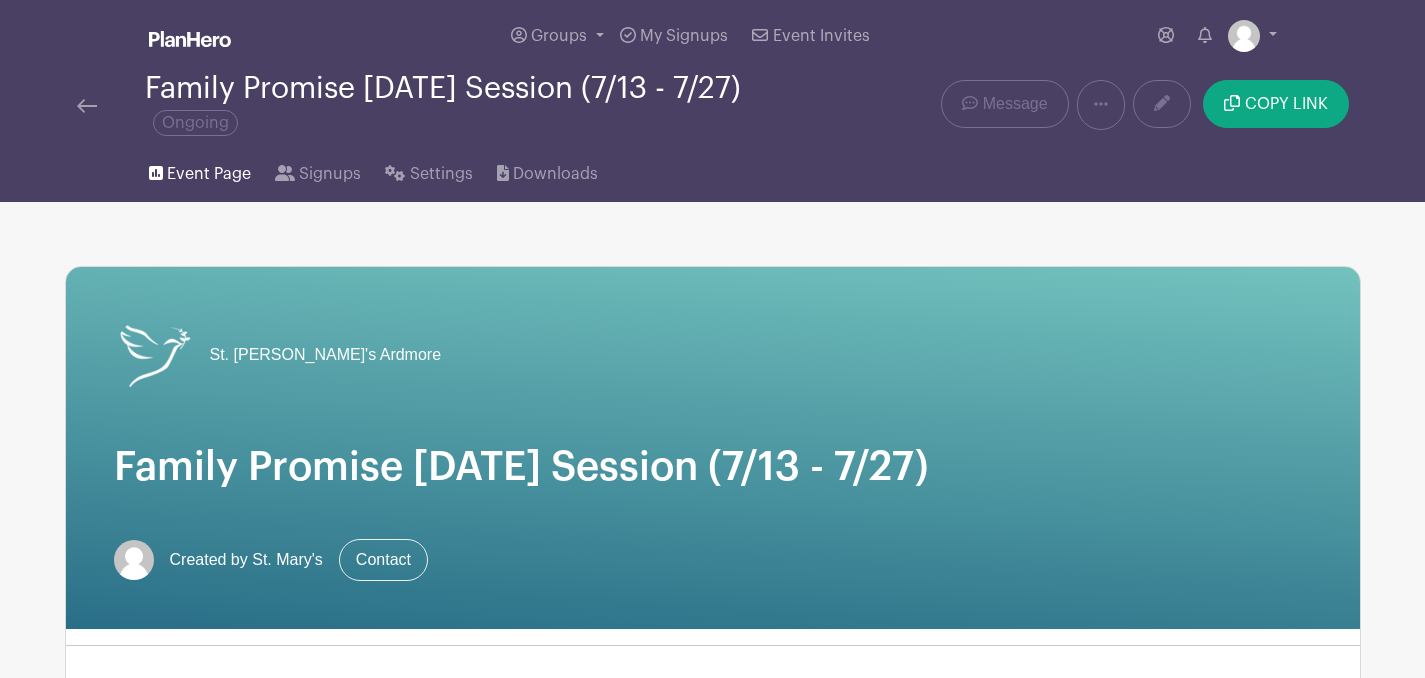 click on "Event Page" at bounding box center [209, 174] 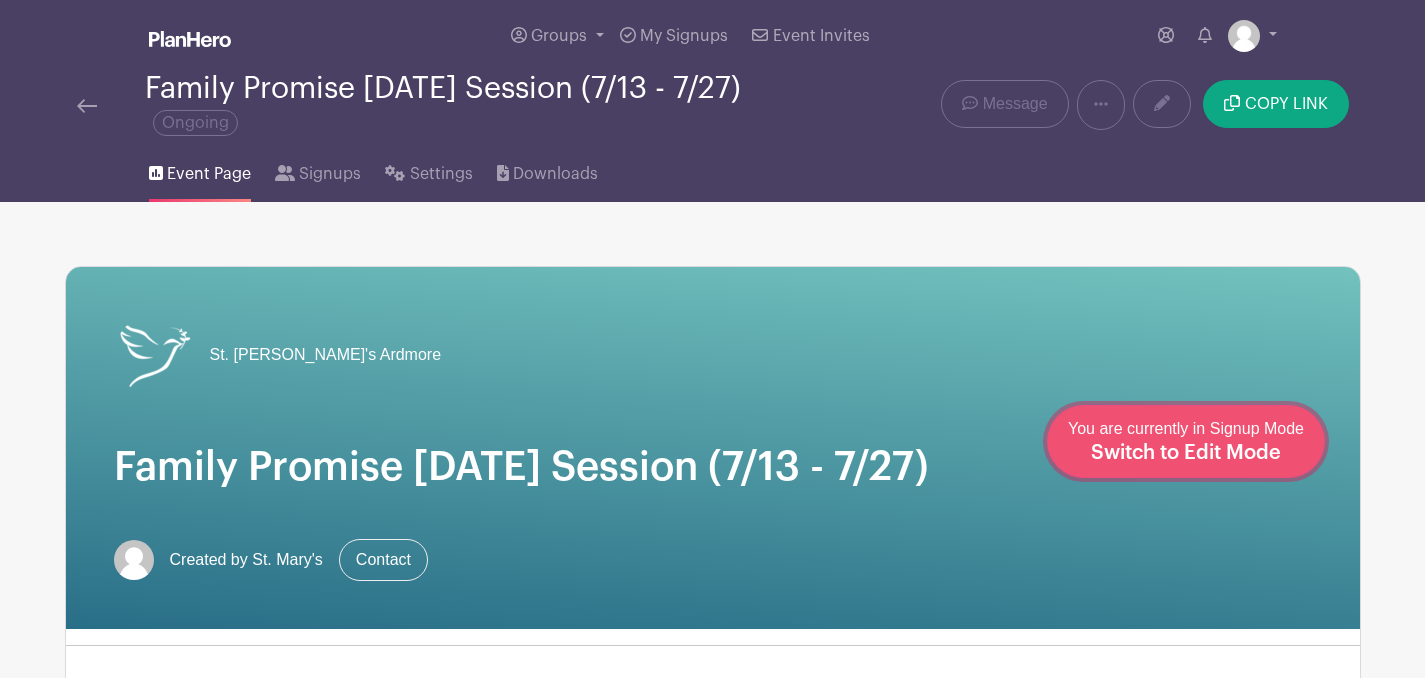 click on "Switch to Edit Mode" at bounding box center (1186, 453) 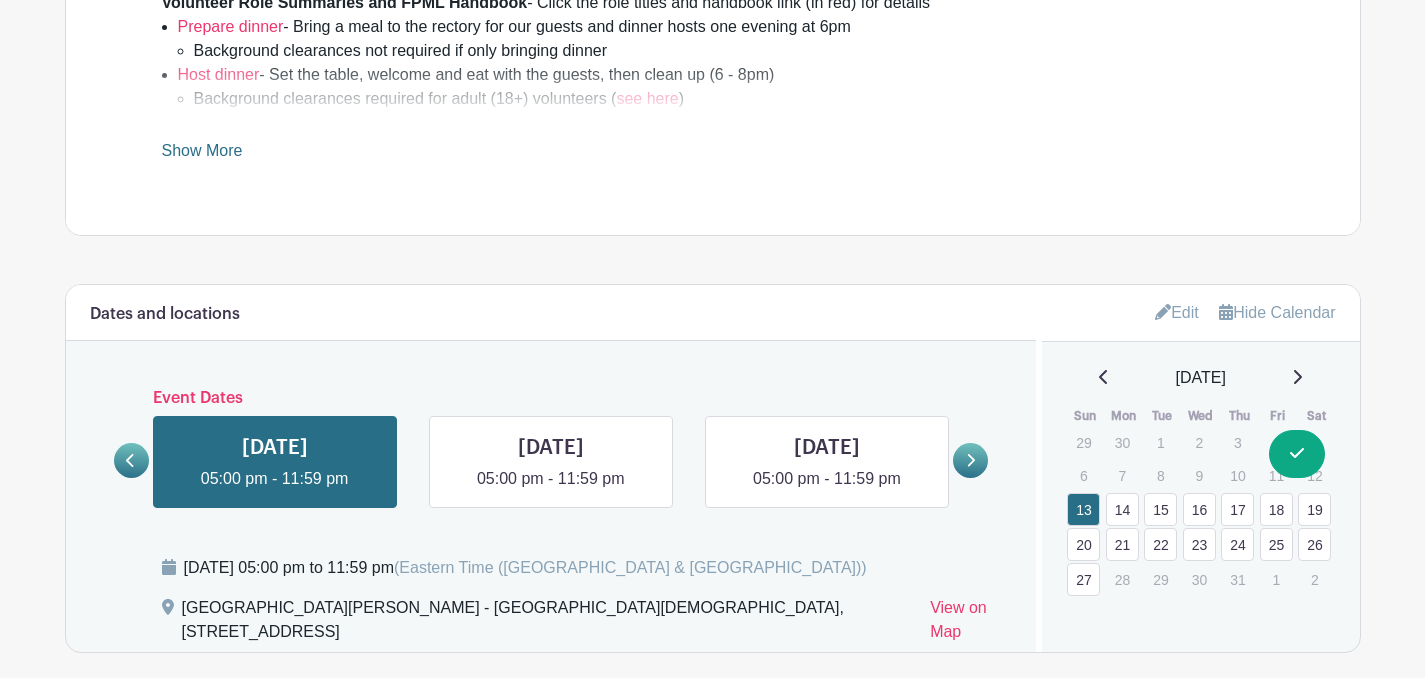 scroll, scrollTop: 1086, scrollLeft: 0, axis: vertical 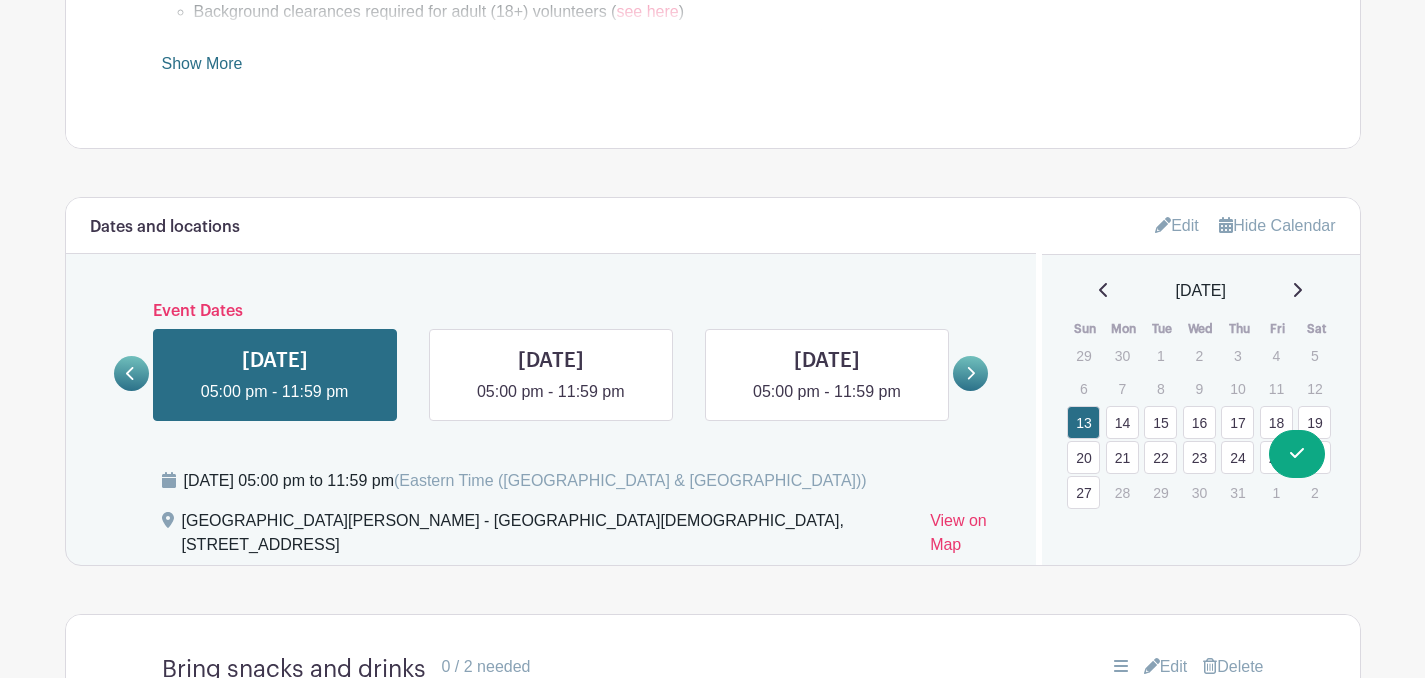click on "Show More" at bounding box center (202, 67) 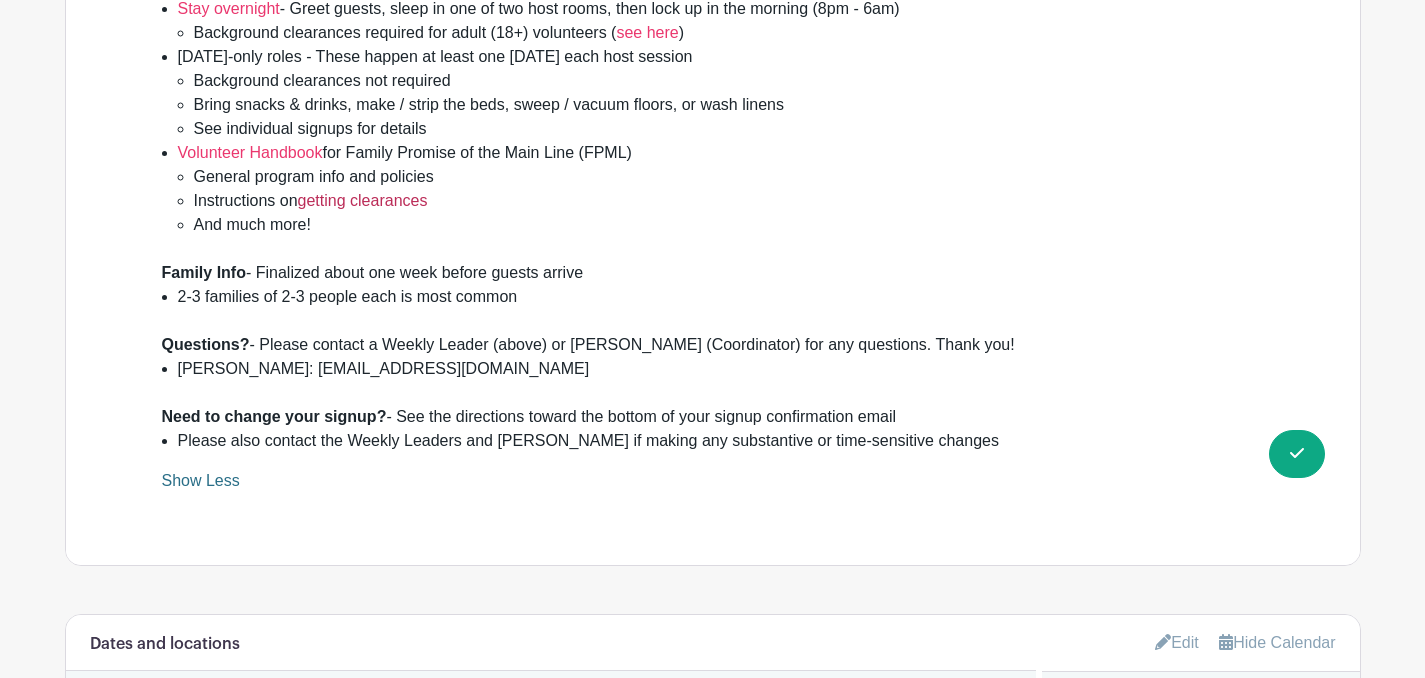 scroll, scrollTop: 1141, scrollLeft: 0, axis: vertical 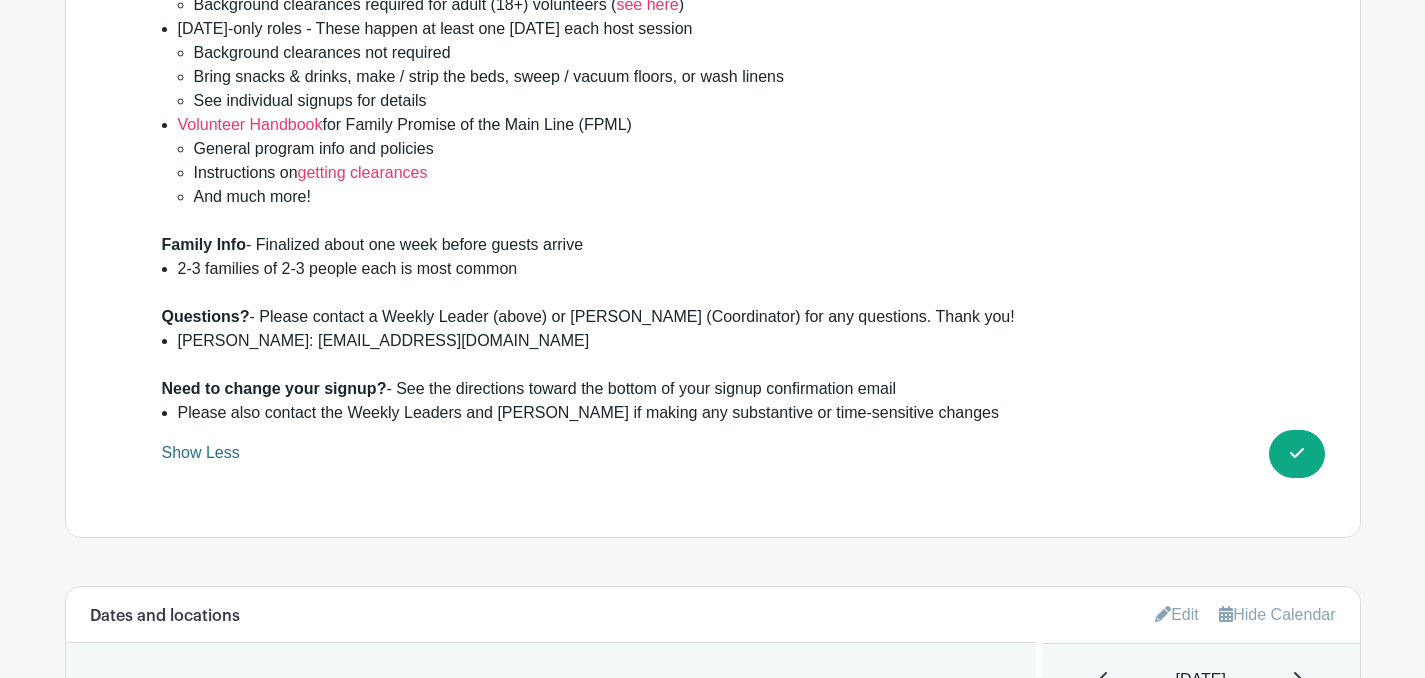 click on "2-3 families of 2-3 people each is most common" at bounding box center (721, 269) 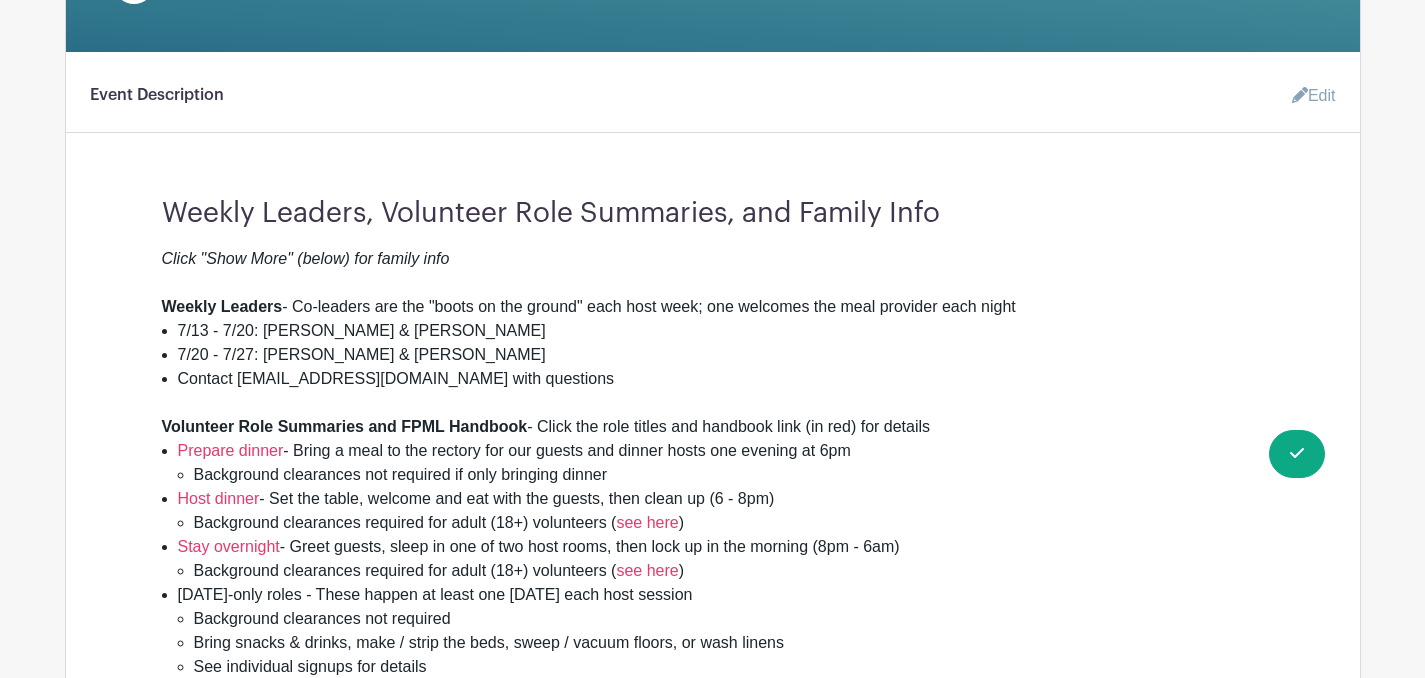 scroll, scrollTop: 505, scrollLeft: 0, axis: vertical 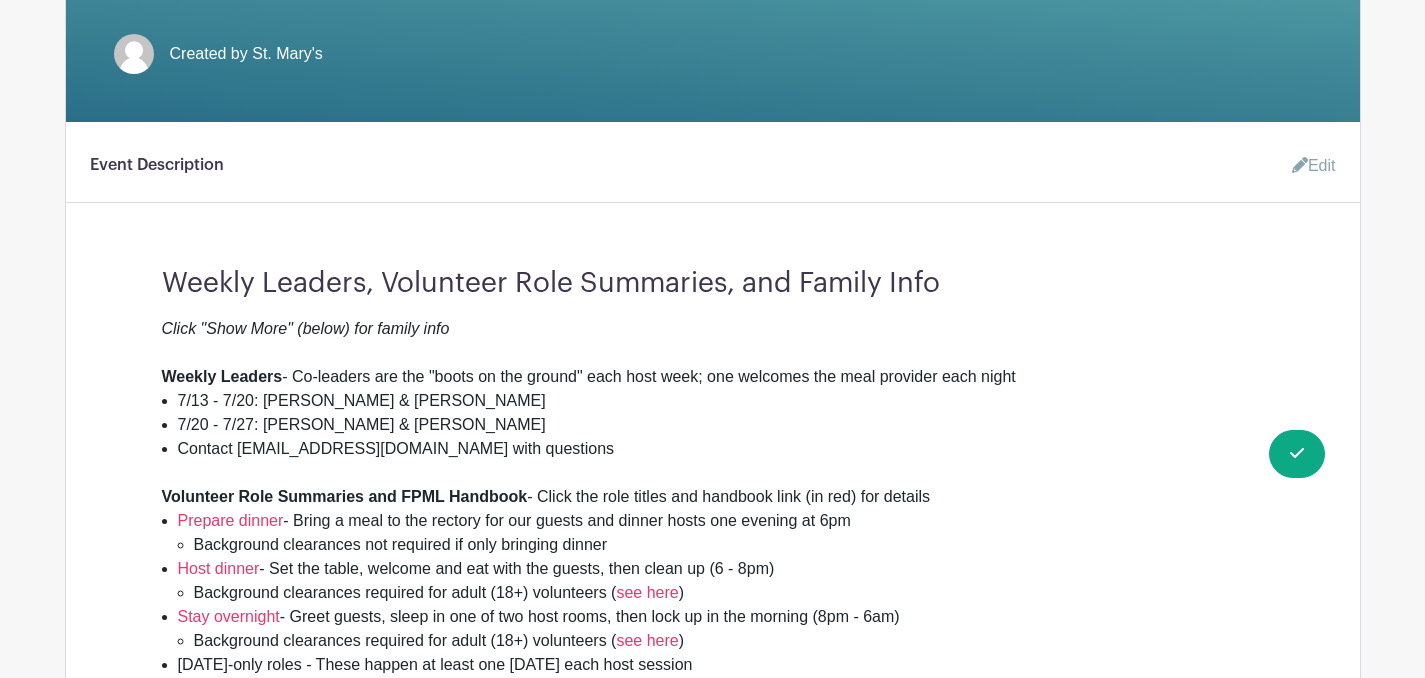 click on "Edit" at bounding box center [1306, 166] 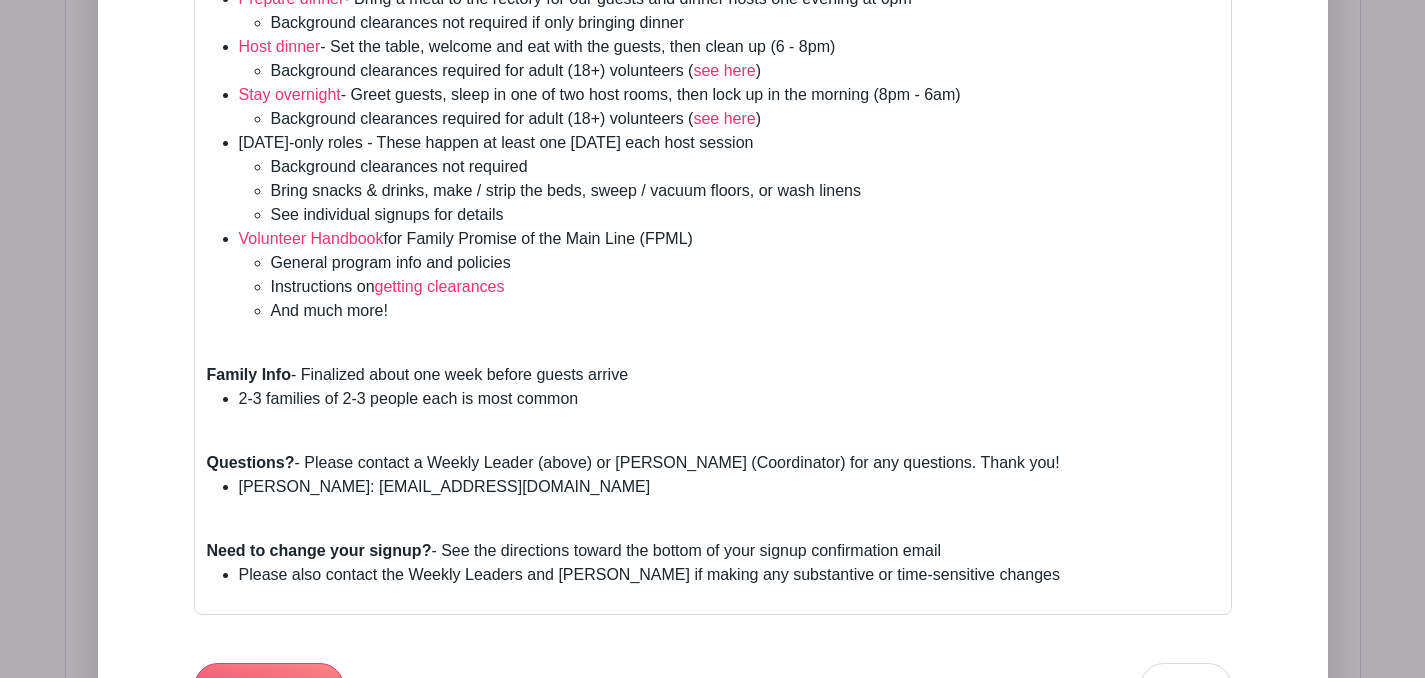 scroll, scrollTop: 1225, scrollLeft: 0, axis: vertical 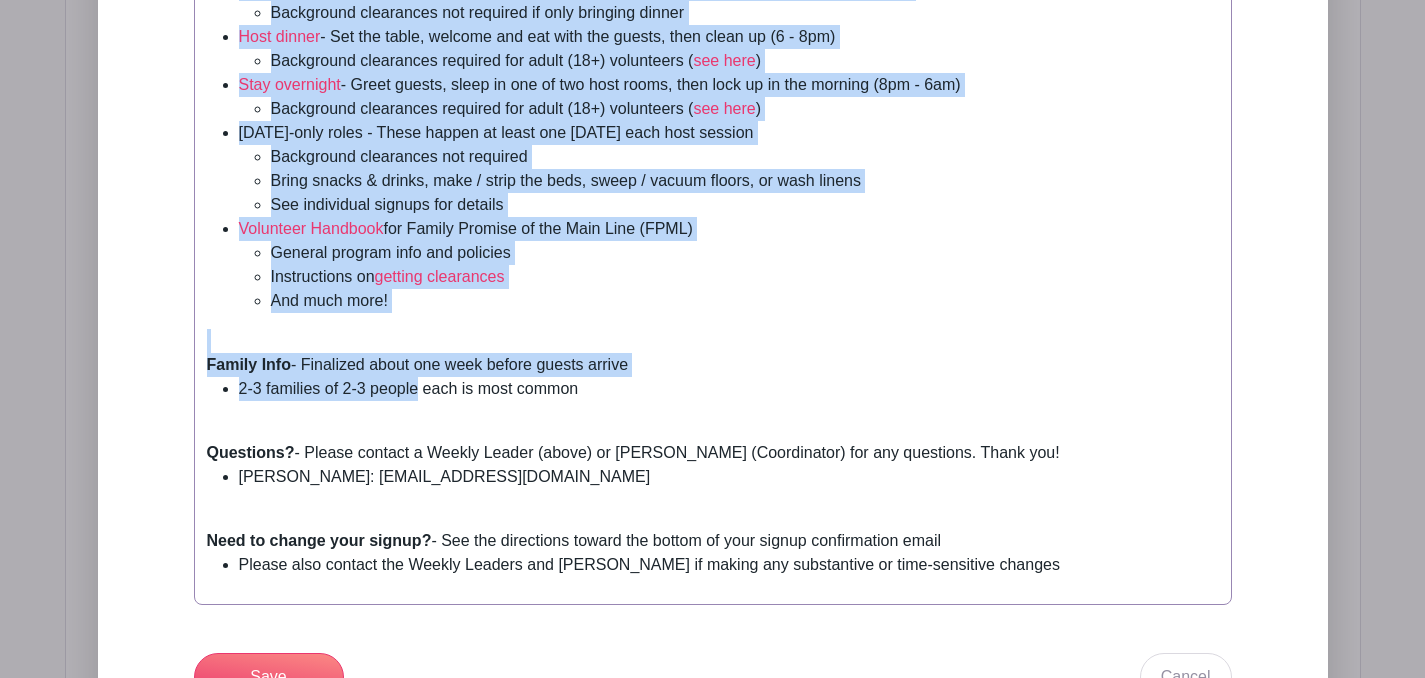 drag, startPoint x: 607, startPoint y: 393, endPoint x: 423, endPoint y: 387, distance: 184.0978 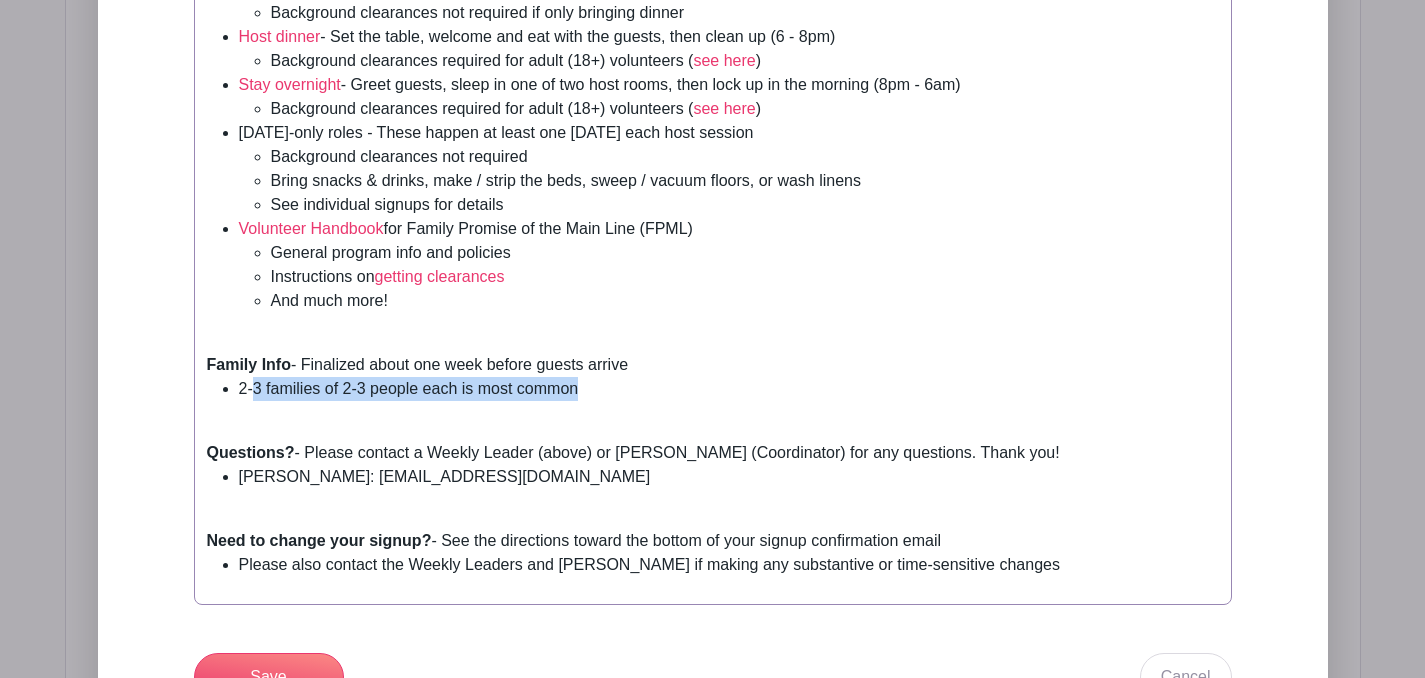 drag, startPoint x: 583, startPoint y: 394, endPoint x: 253, endPoint y: 393, distance: 330.00153 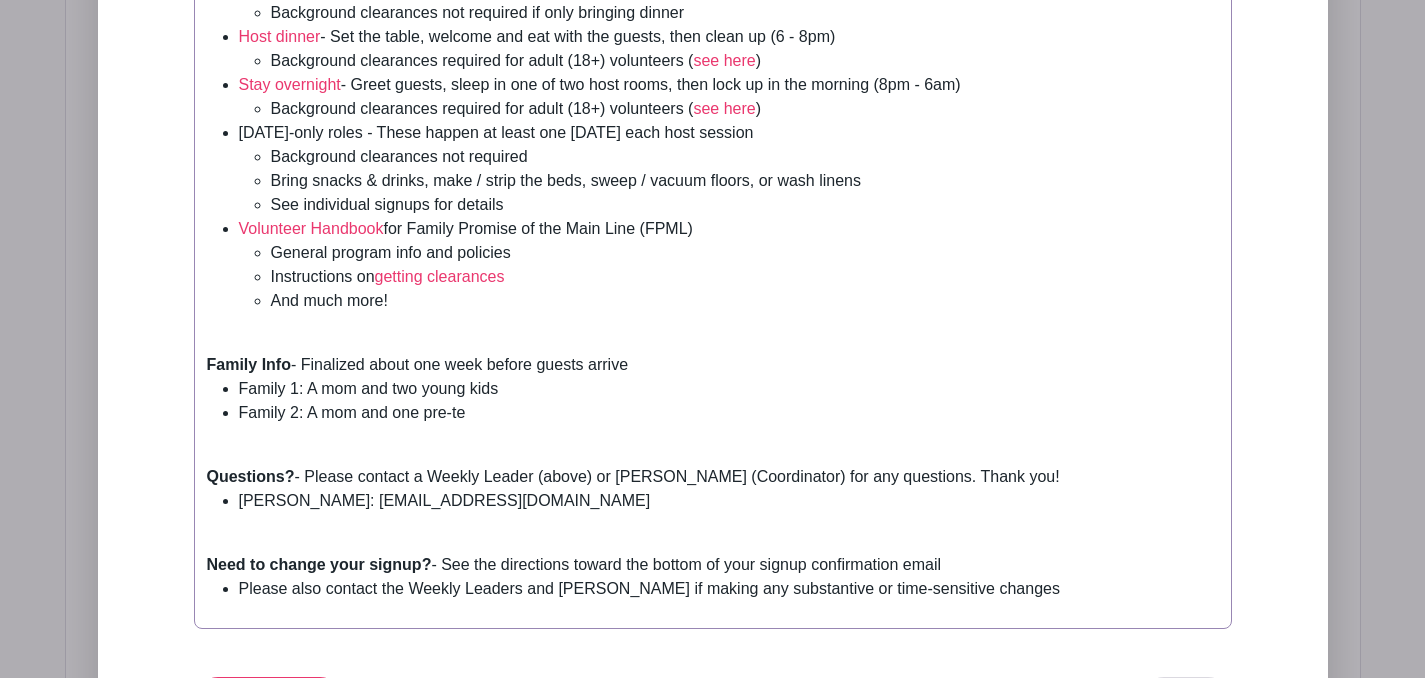 type on "<div><em>Click "Show More" (below) for family info</em><br><br></div><div><strong>Weekly Leaders</strong> - Co-leaders are the "boots on the ground" each host week; one welcomes the meal provider each night</div><ul><li>7/13 - 7/20: [PERSON_NAME] &amp; [PERSON_NAME]</li><li>7/20 - 7/27: [PERSON_NAME] &amp; [PERSON_NAME]</li><li>Contact [EMAIL_ADDRESS][DOMAIN_NAME] with questions</li></ul><div><br></div><div><strong>Volunteer Role Summaries and FPML Handbook</strong> - Click the role titles and handbook link (in red) for details</div><ul><li><a href="[URL][DOMAIN_NAME]">Prepare dinner</a> - Bring a meal to the rectory for our guests and dinner hosts one evening at 6pm<ul><li>Background clearances not required if only bringing dinner</li></ul></li><li><a href="[URL][DOMAIN_NAME]">Host dinner</a> - Set the table, welcome and eat with the guests, then clean up (6 -..." 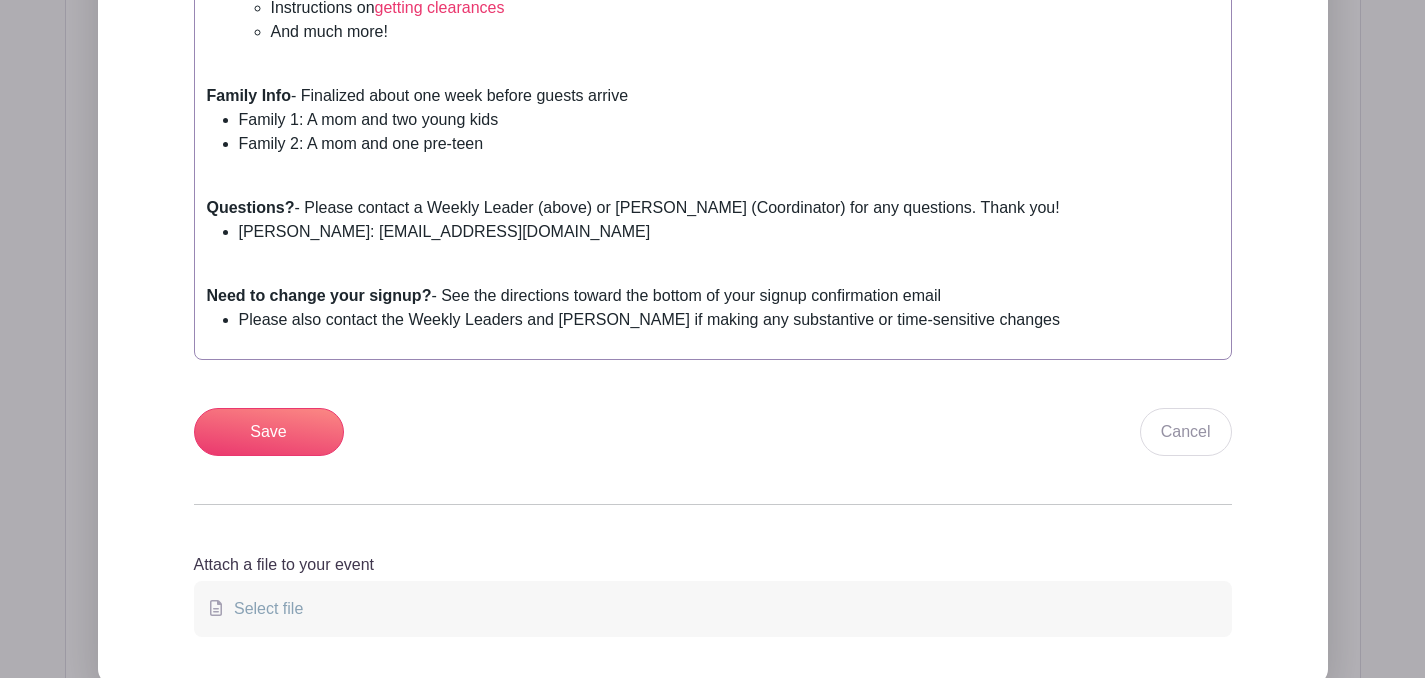 scroll, scrollTop: 1798, scrollLeft: 0, axis: vertical 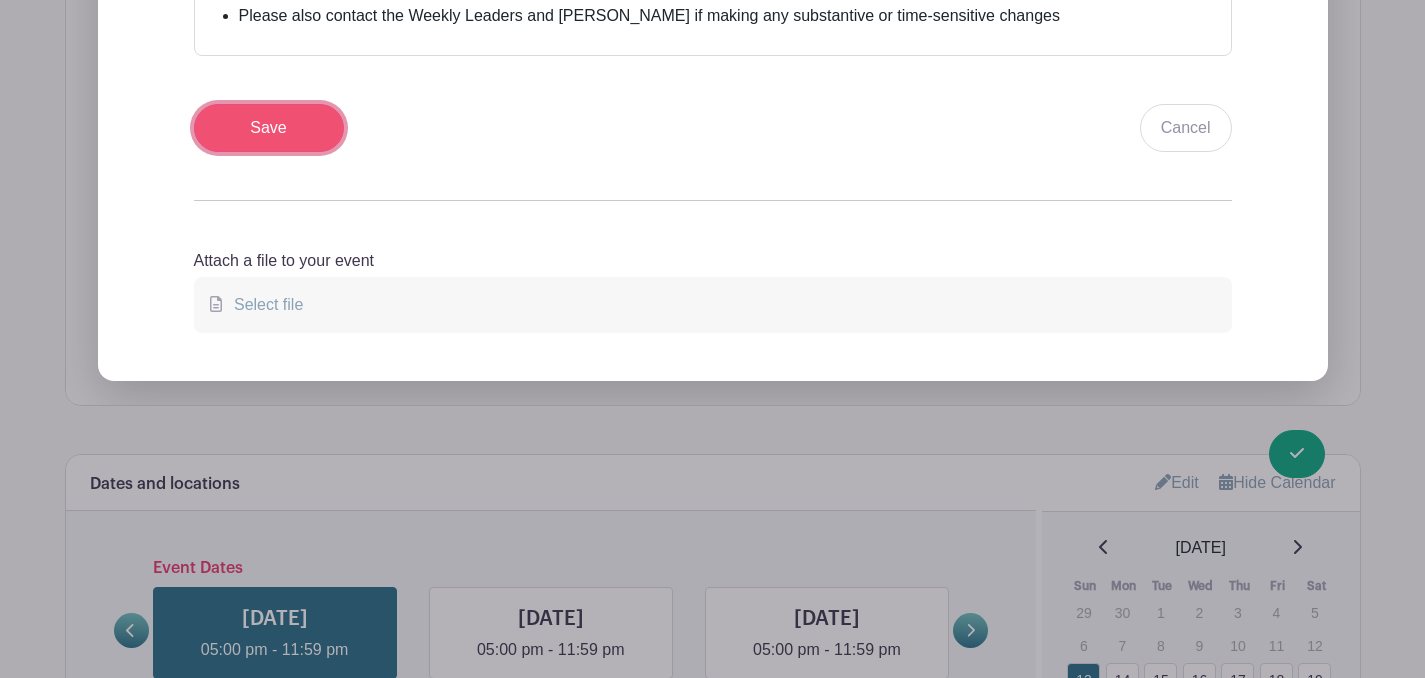 click on "Save" at bounding box center [269, 128] 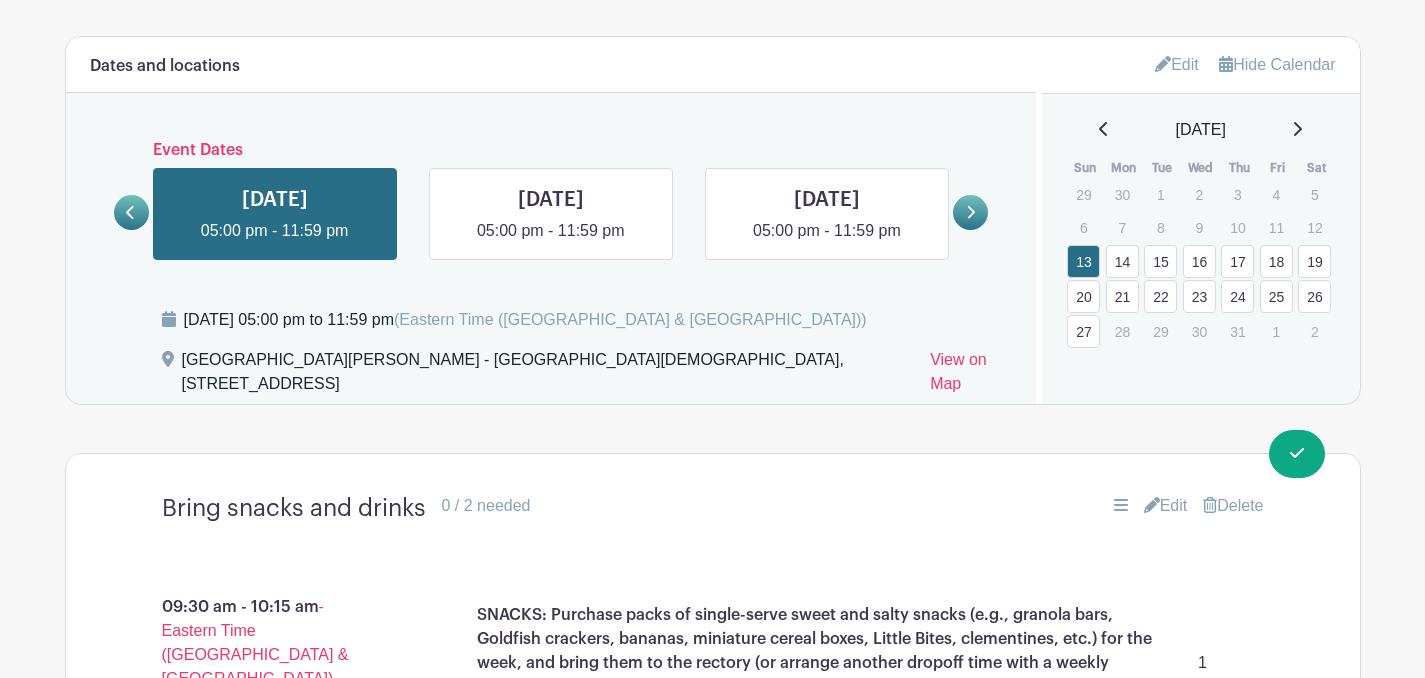 scroll, scrollTop: 1427, scrollLeft: 0, axis: vertical 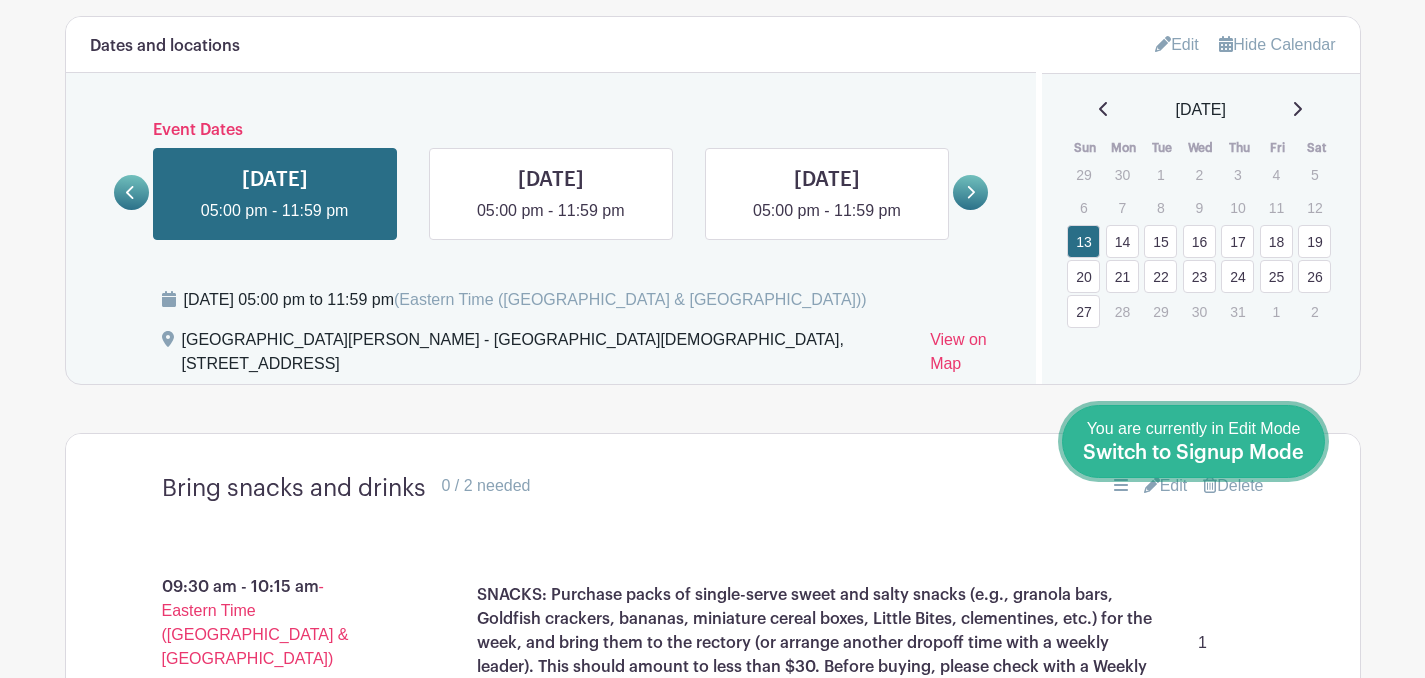 click on "You are currently in Edit Mode
Switch to Signup Mode" at bounding box center (1193, 441) 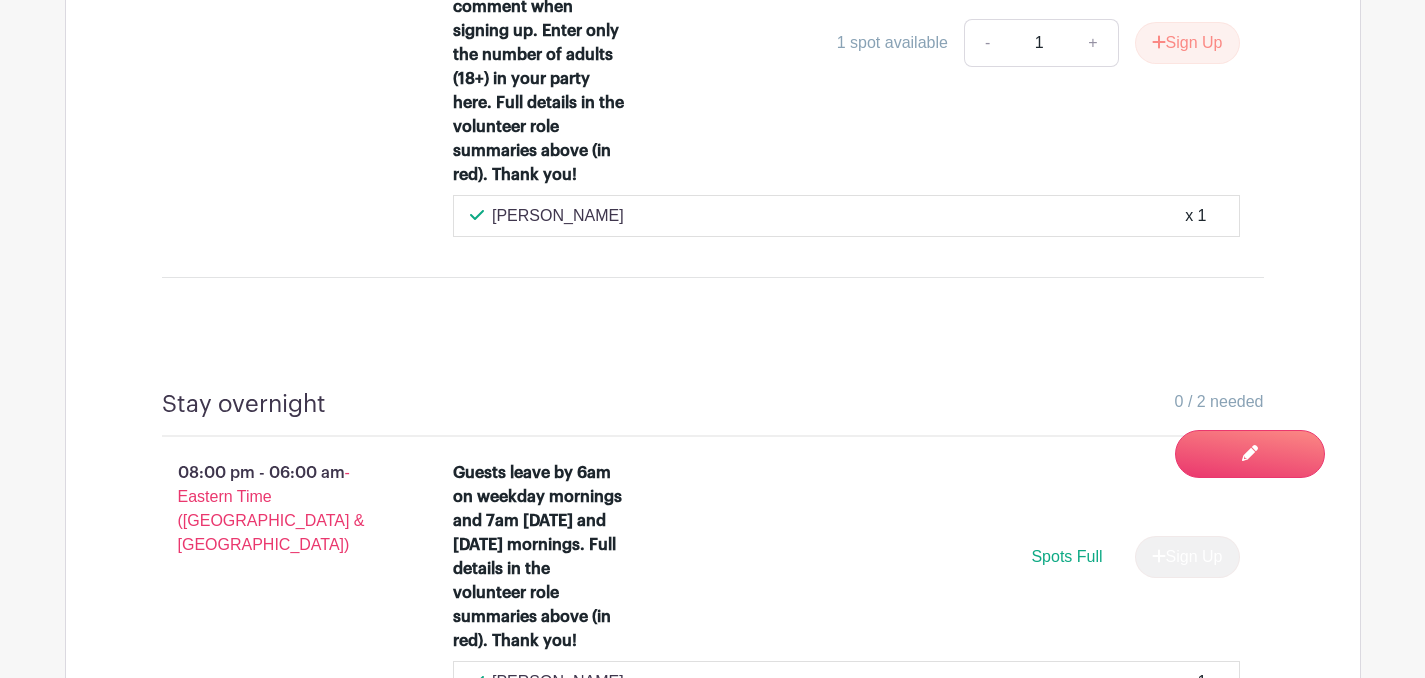 scroll, scrollTop: 3653, scrollLeft: 0, axis: vertical 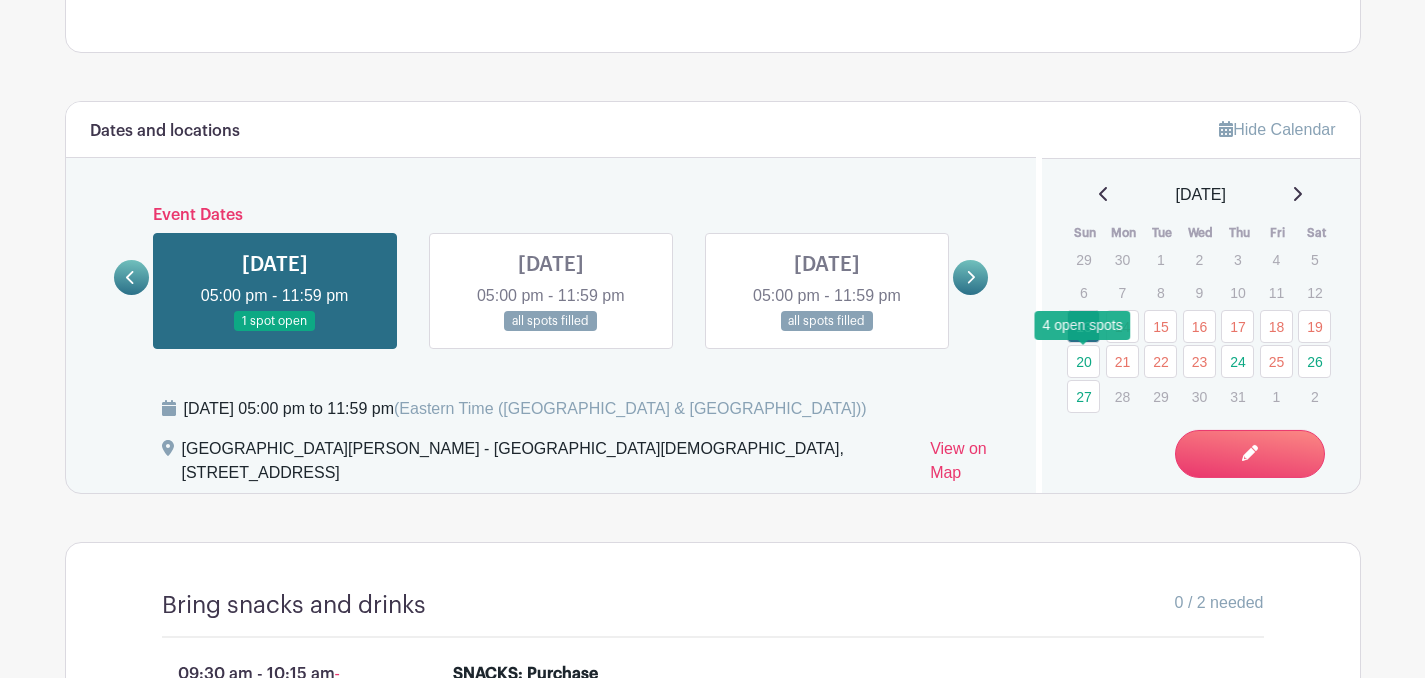 click on "20" at bounding box center [1083, 361] 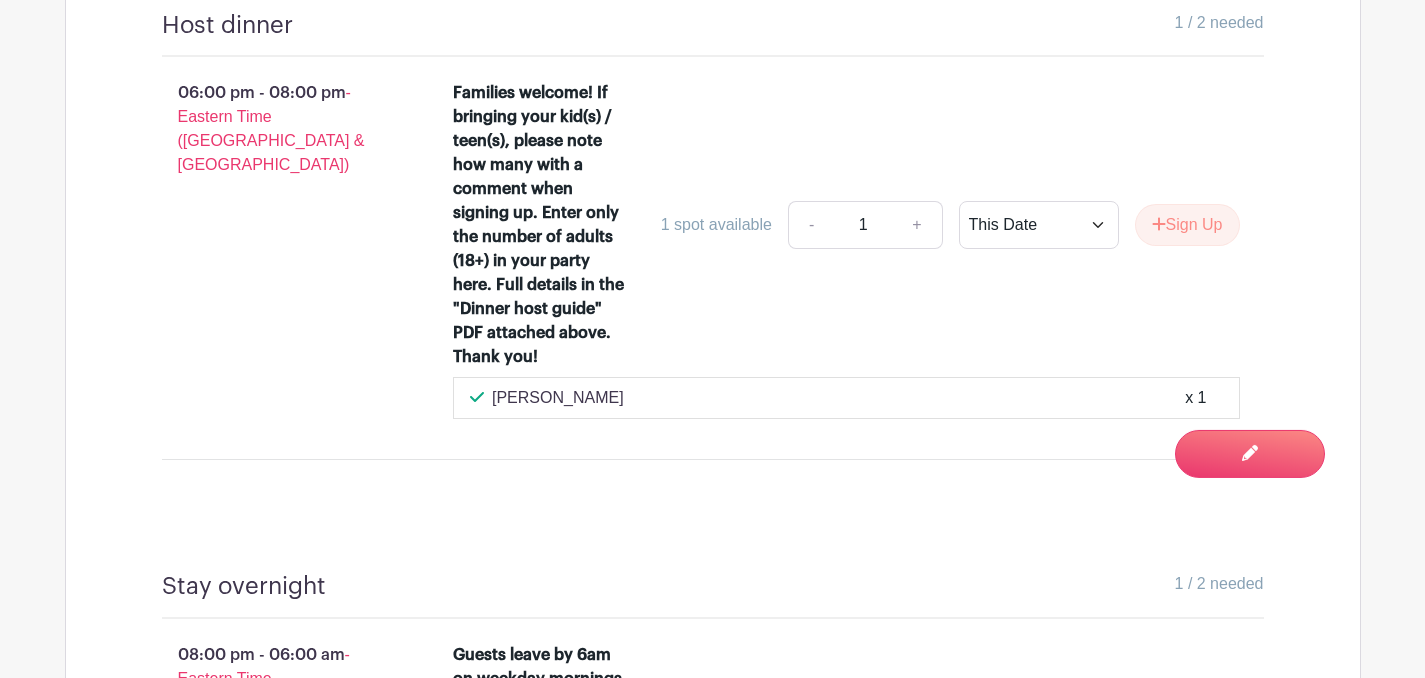 scroll, scrollTop: 3389, scrollLeft: 0, axis: vertical 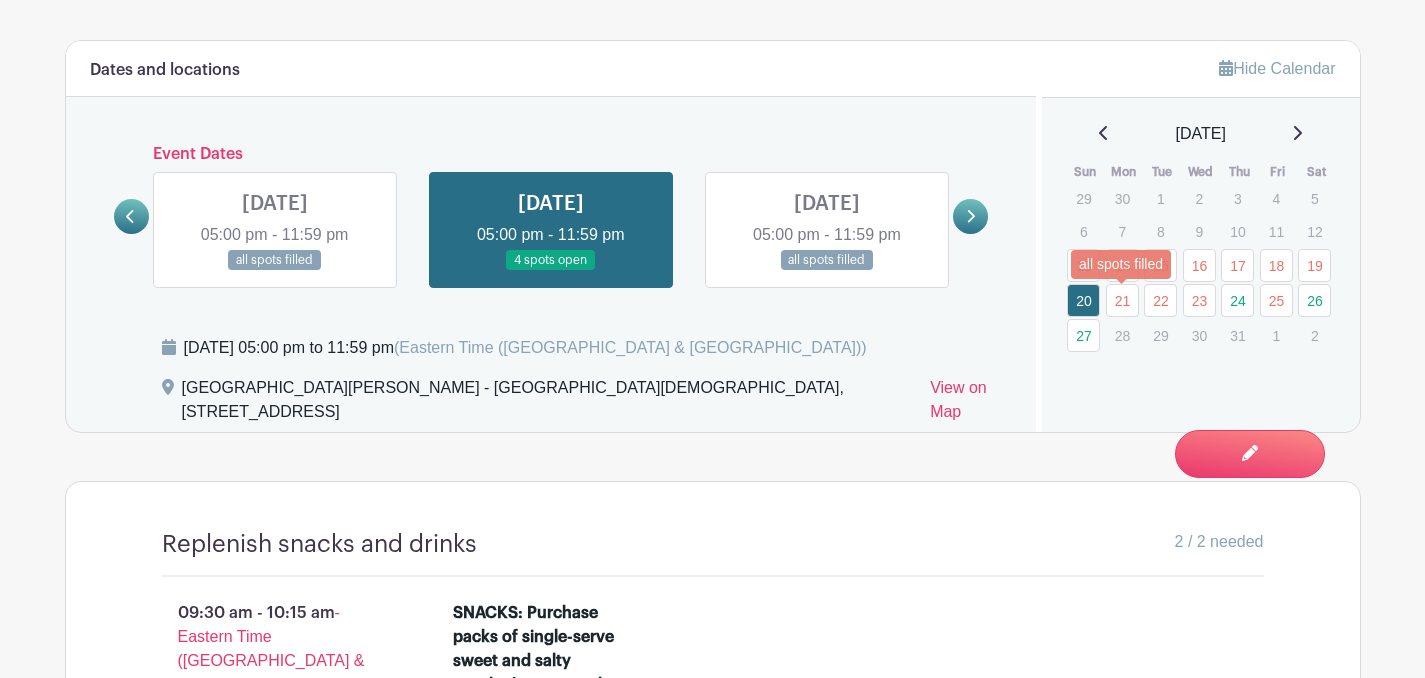 click on "21" at bounding box center [1122, 300] 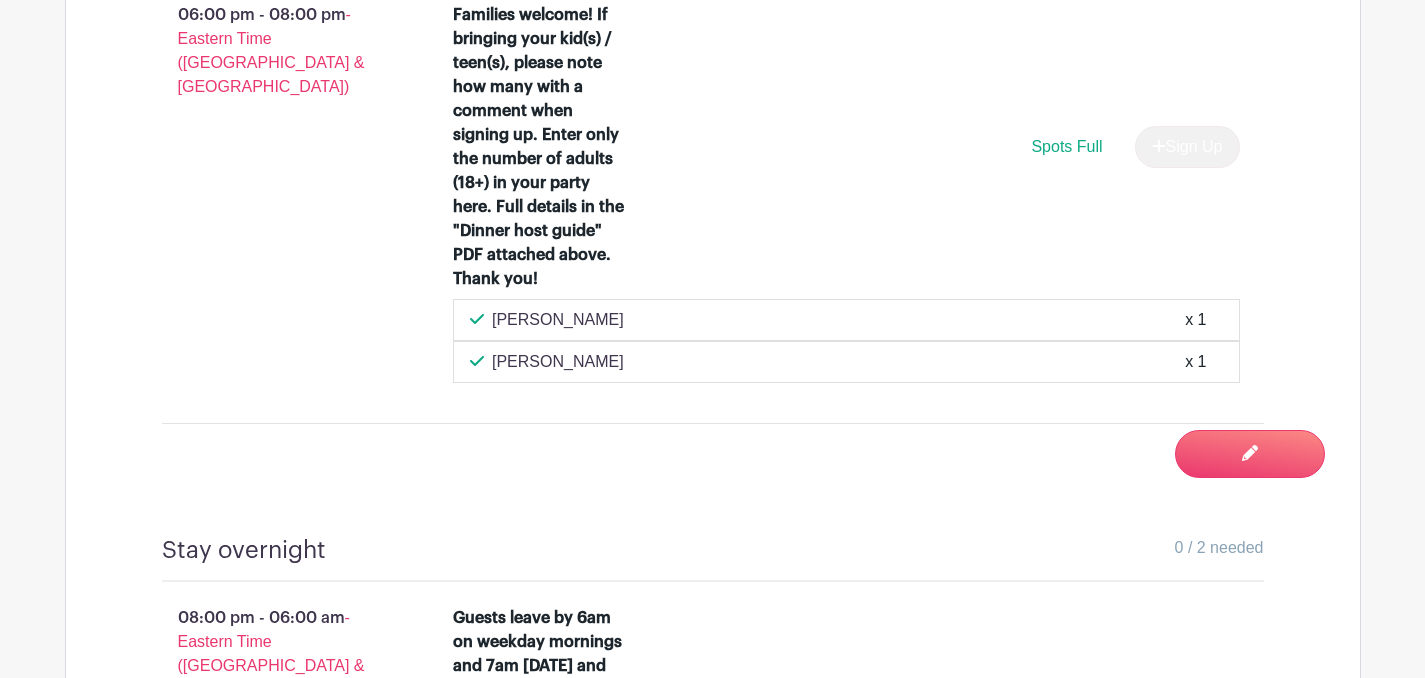 scroll, scrollTop: 2361, scrollLeft: 0, axis: vertical 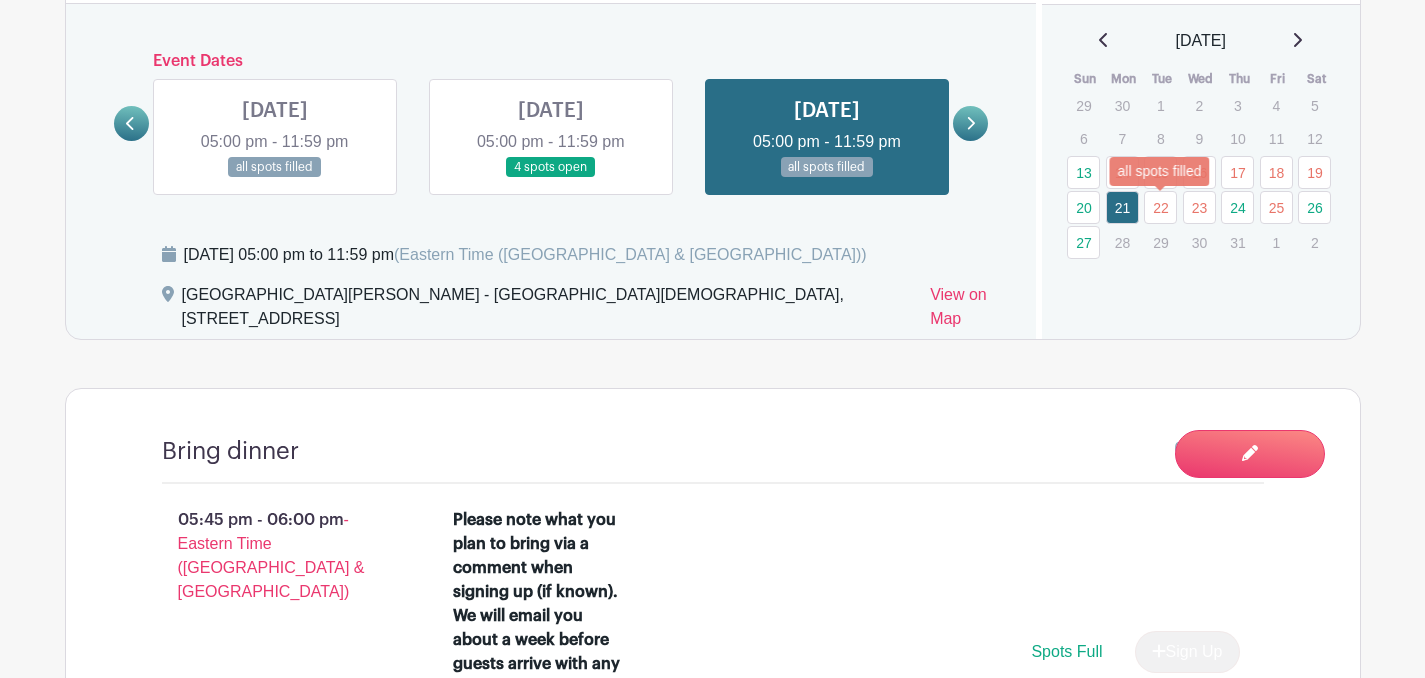 click on "22" at bounding box center [1160, 207] 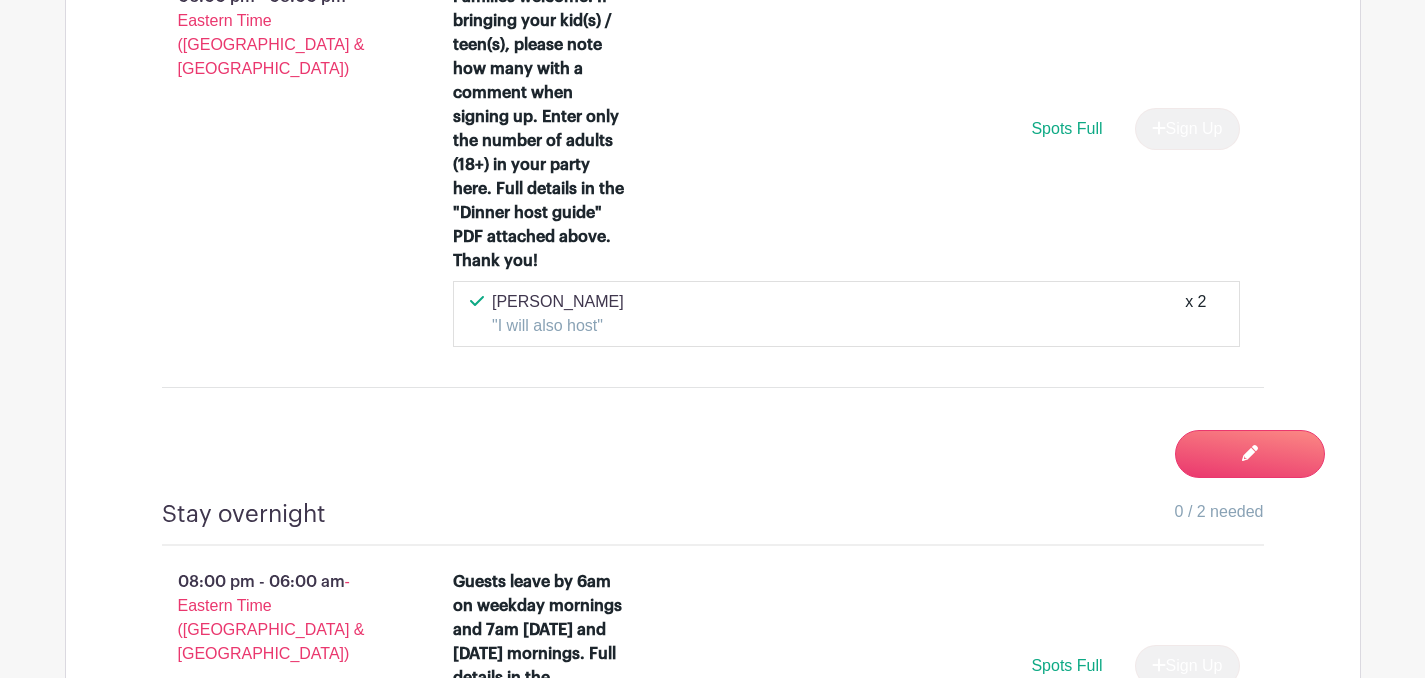scroll, scrollTop: 2400, scrollLeft: 0, axis: vertical 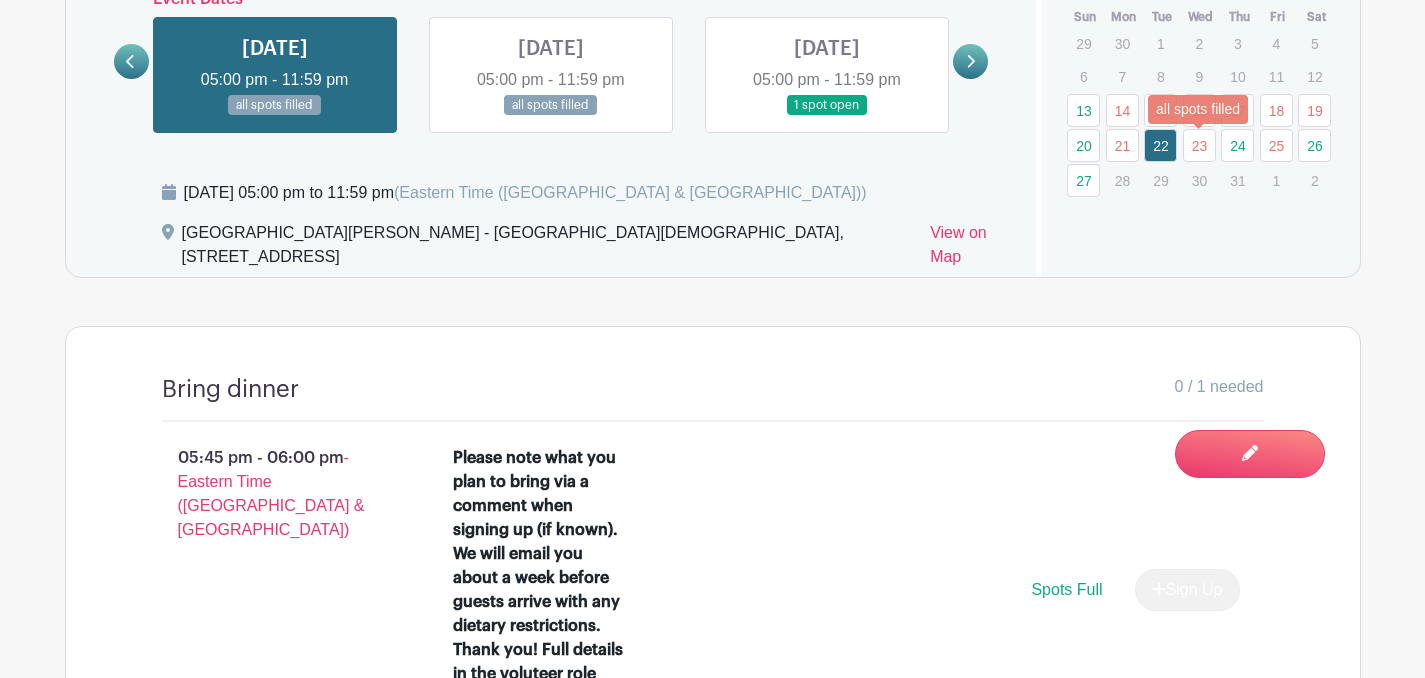 click on "23" at bounding box center (1199, 145) 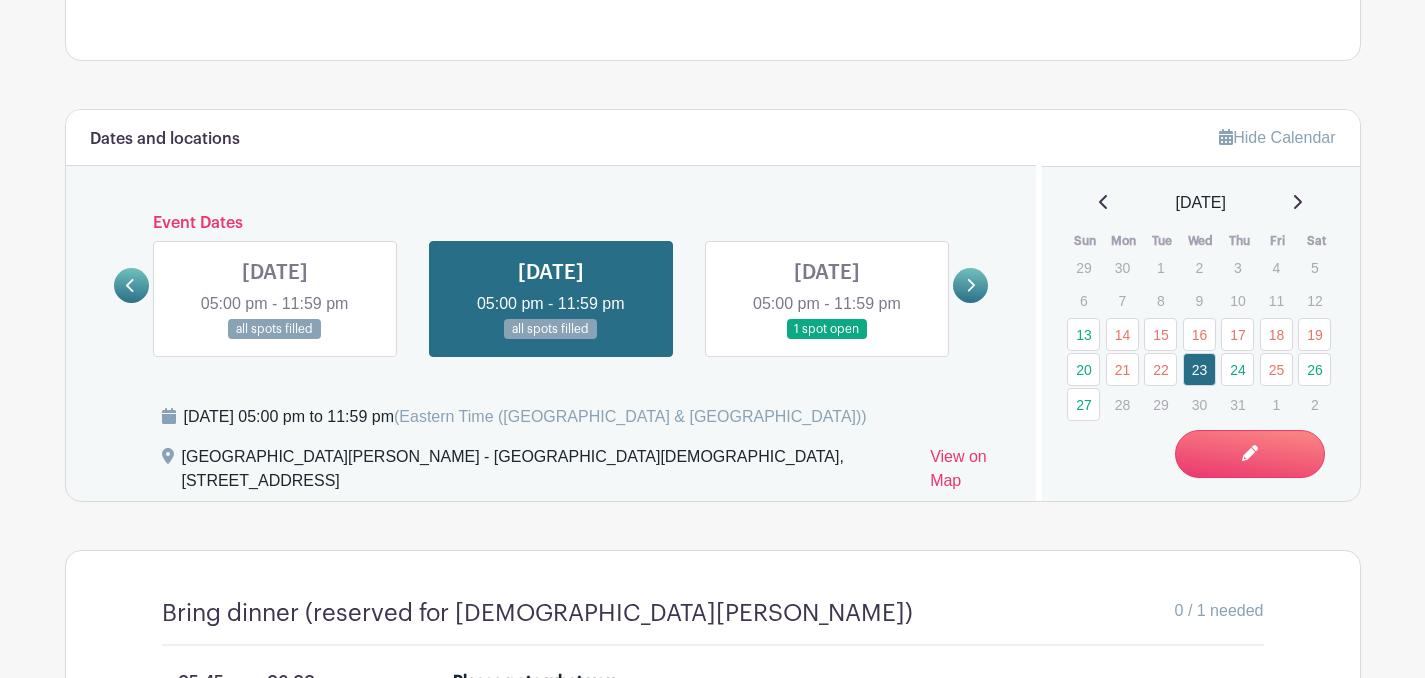 scroll, scrollTop: 1245, scrollLeft: 0, axis: vertical 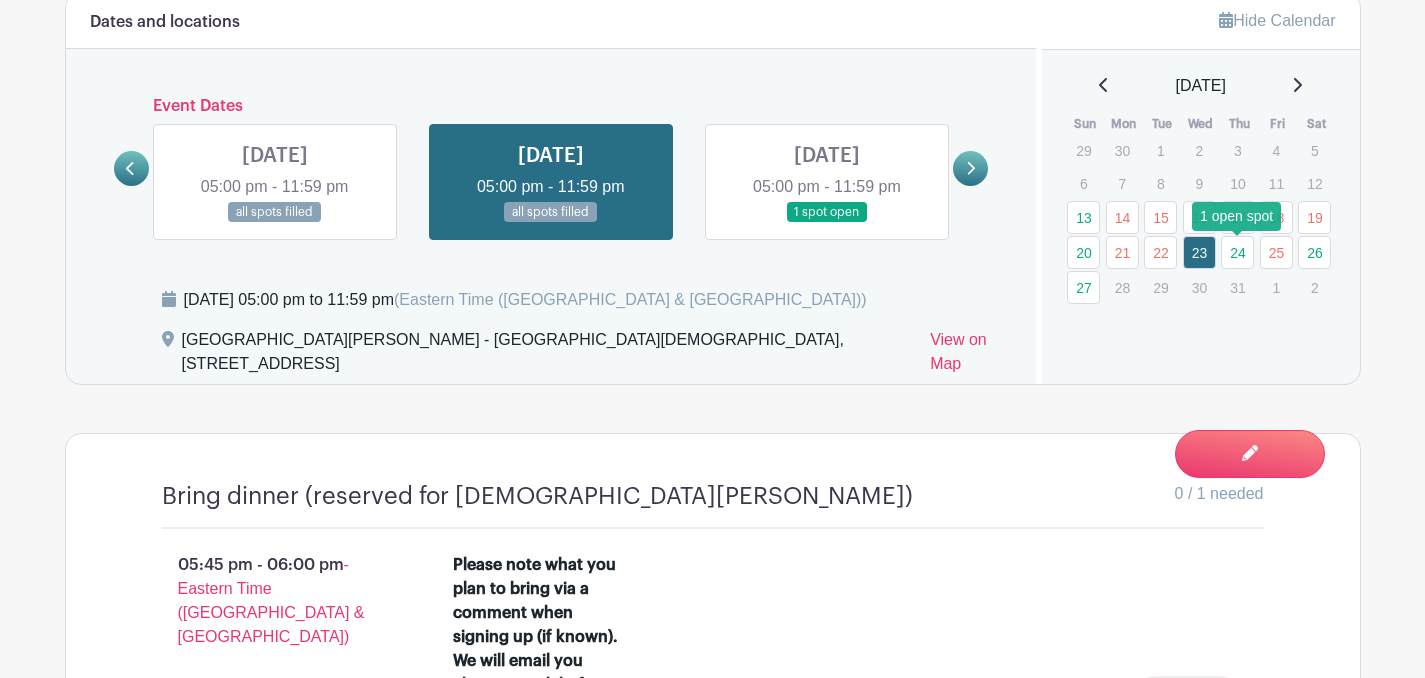 click on "24" at bounding box center (1237, 252) 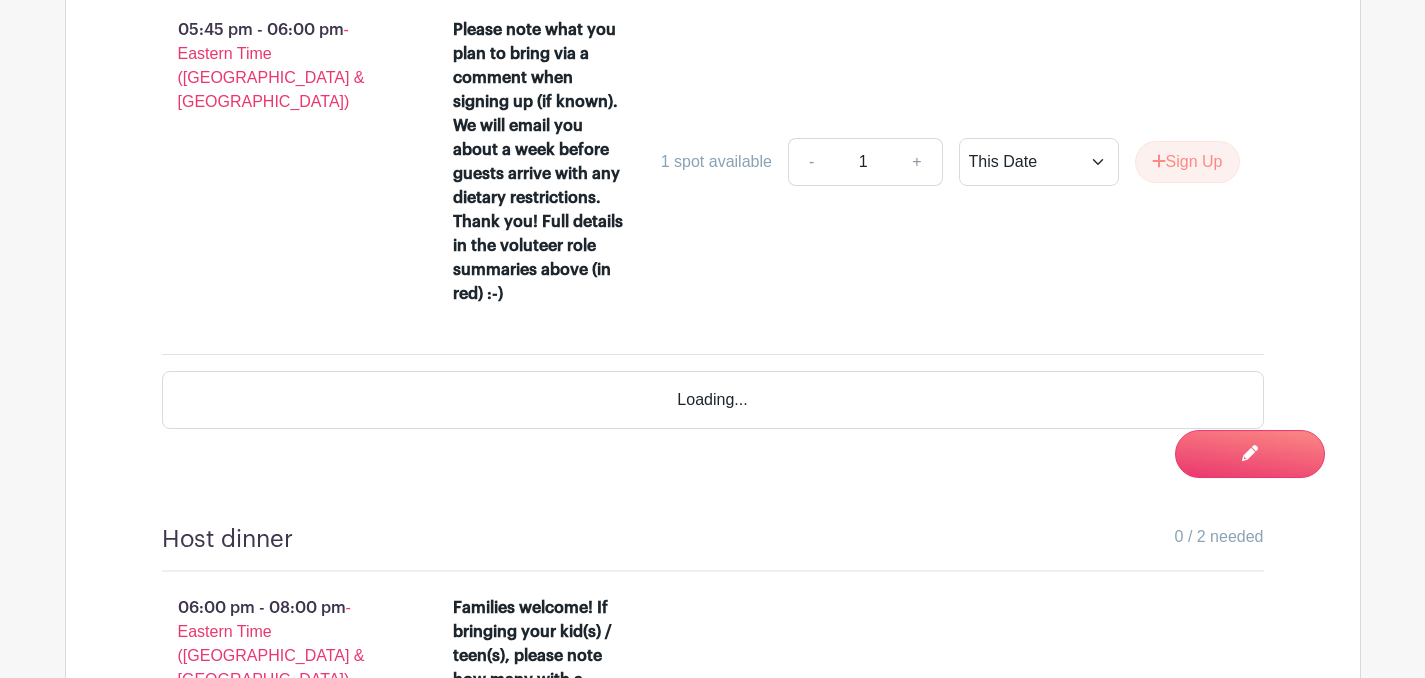 scroll, scrollTop: 1808, scrollLeft: 0, axis: vertical 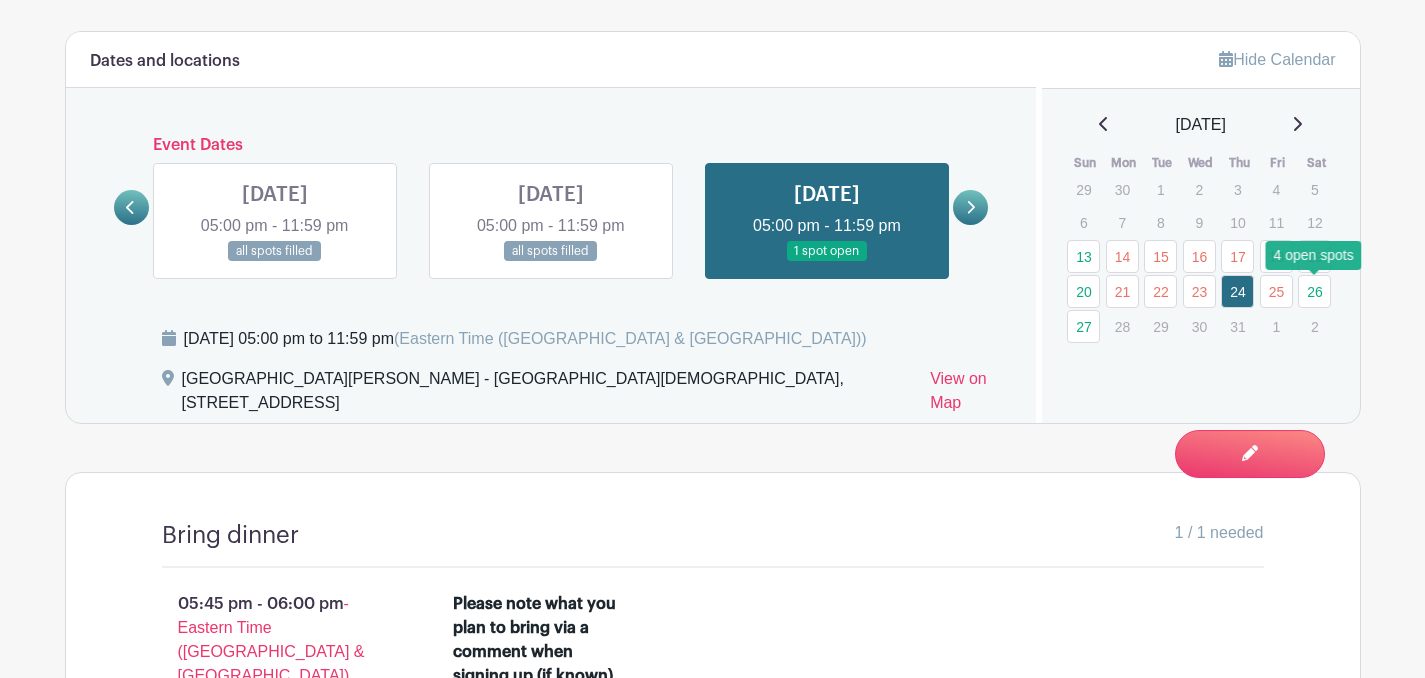 click on "26" at bounding box center [1314, 291] 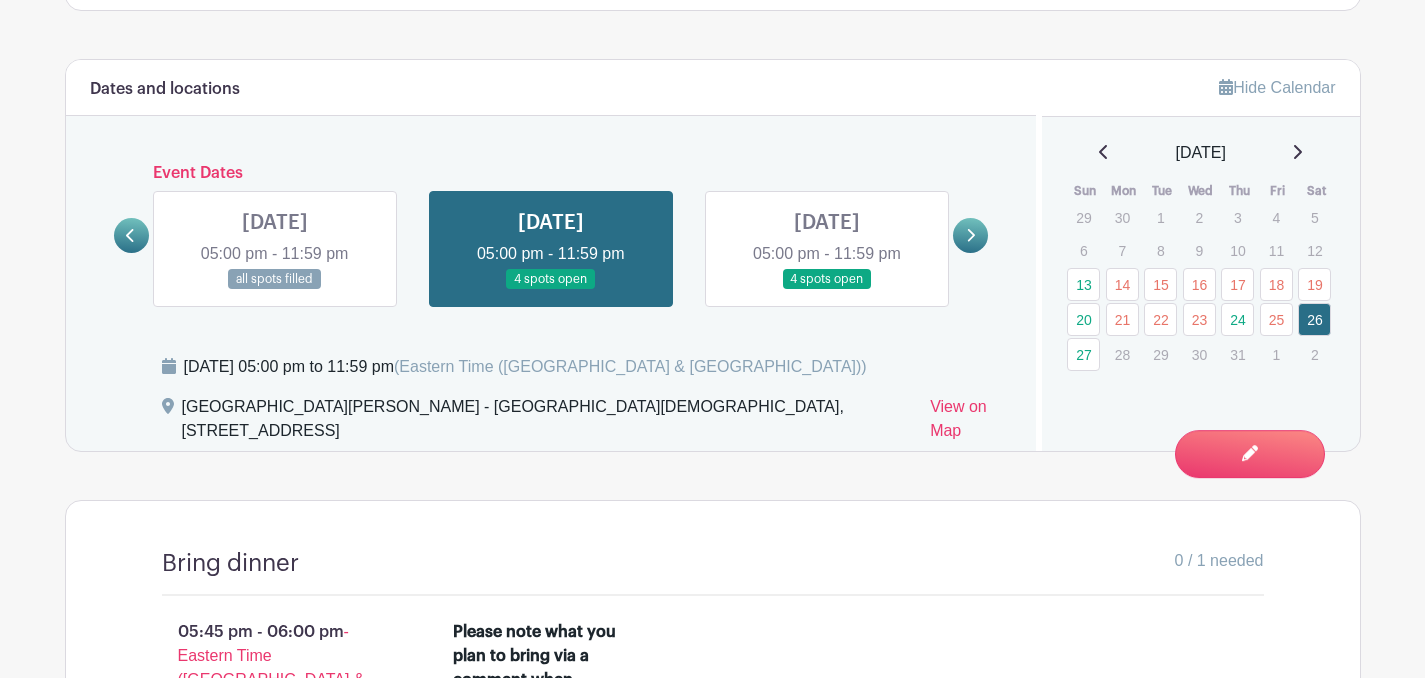 scroll, scrollTop: 1173, scrollLeft: 0, axis: vertical 